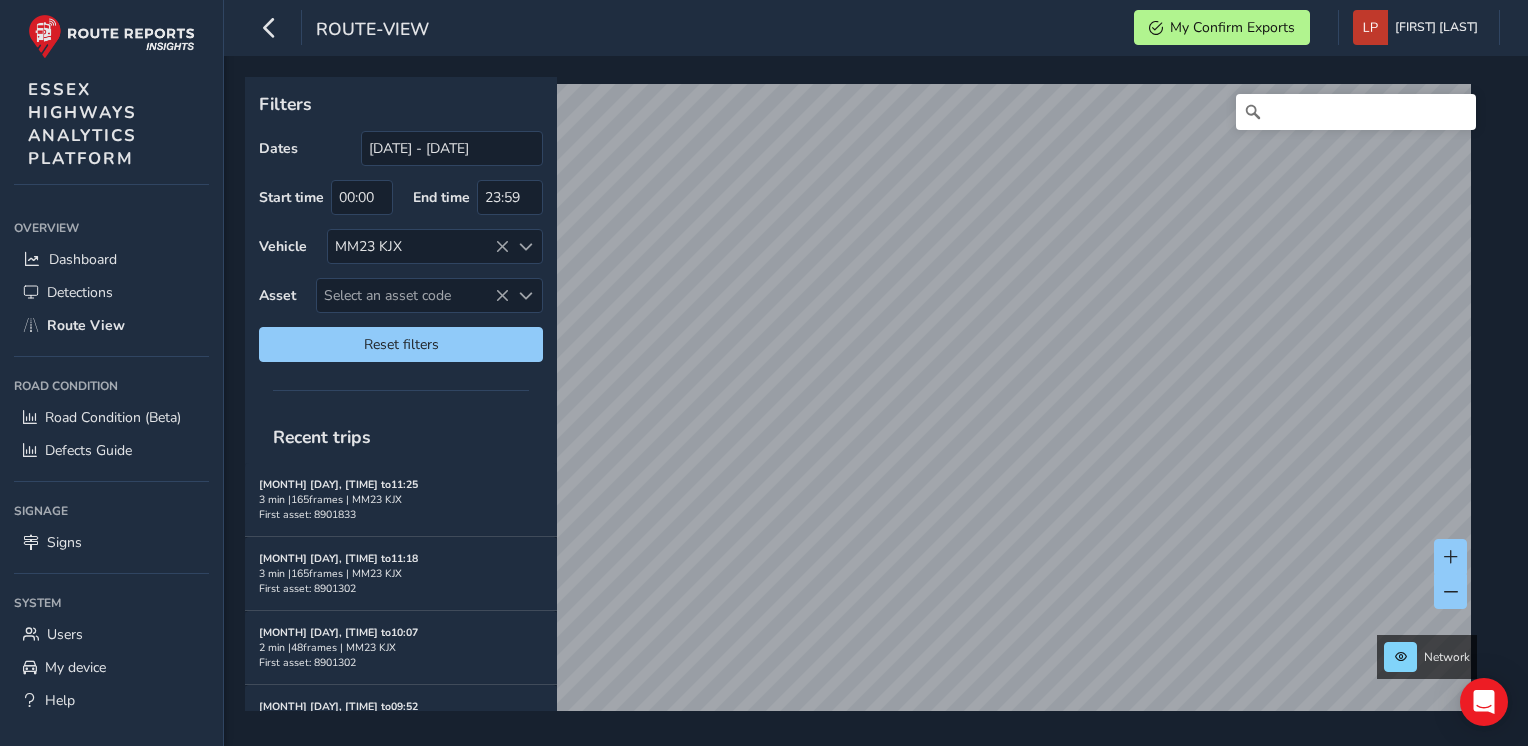 scroll, scrollTop: 0, scrollLeft: 0, axis: both 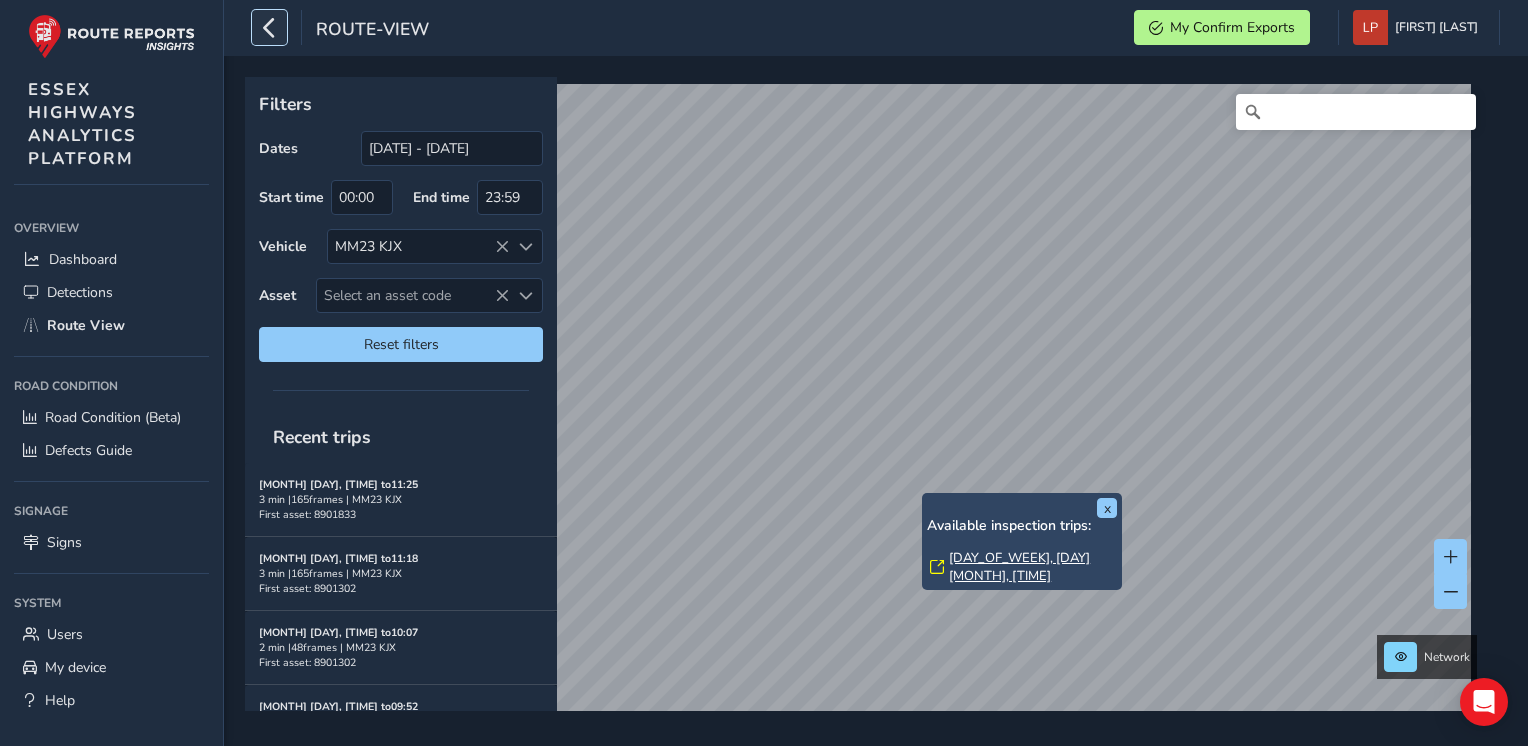 click at bounding box center [269, 27] 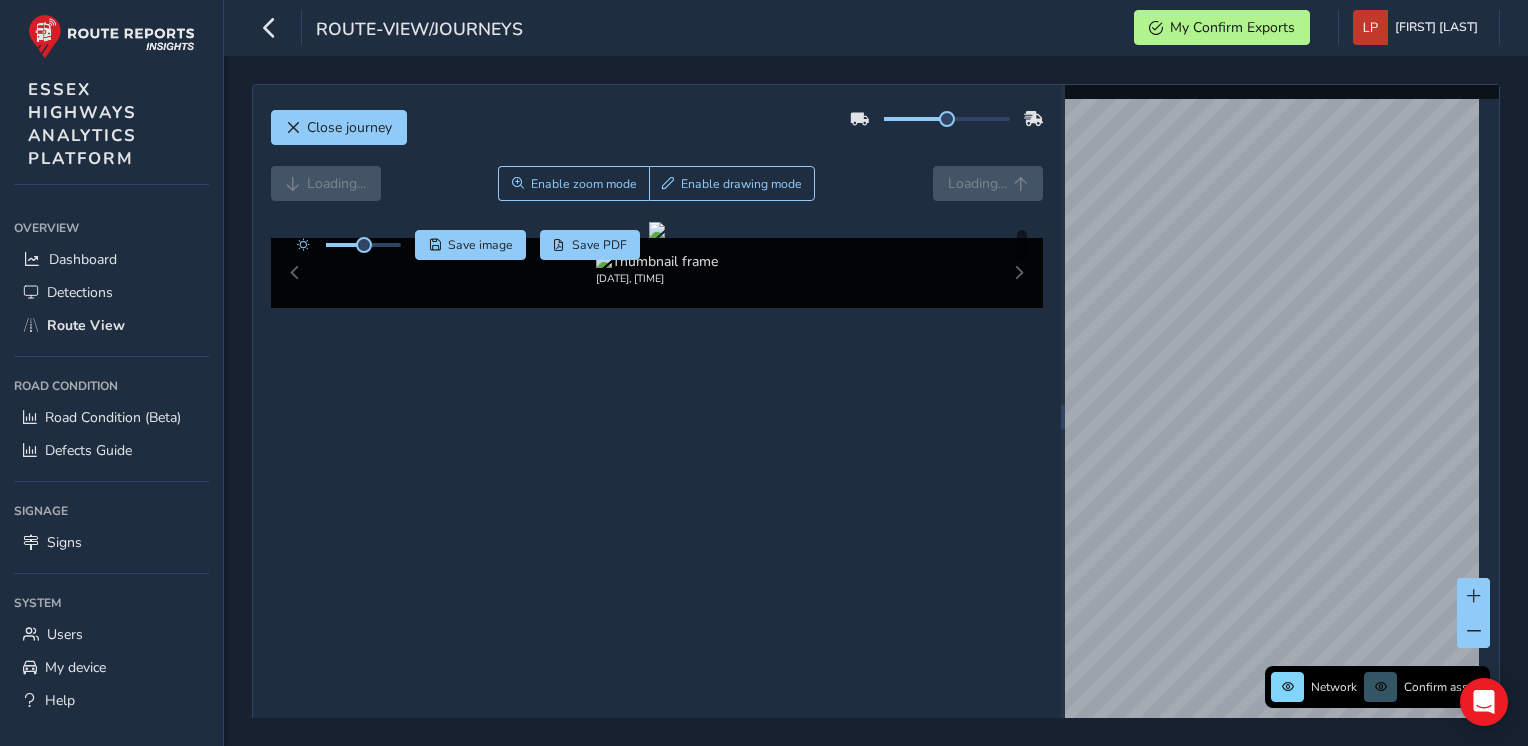 scroll, scrollTop: 0, scrollLeft: 0, axis: both 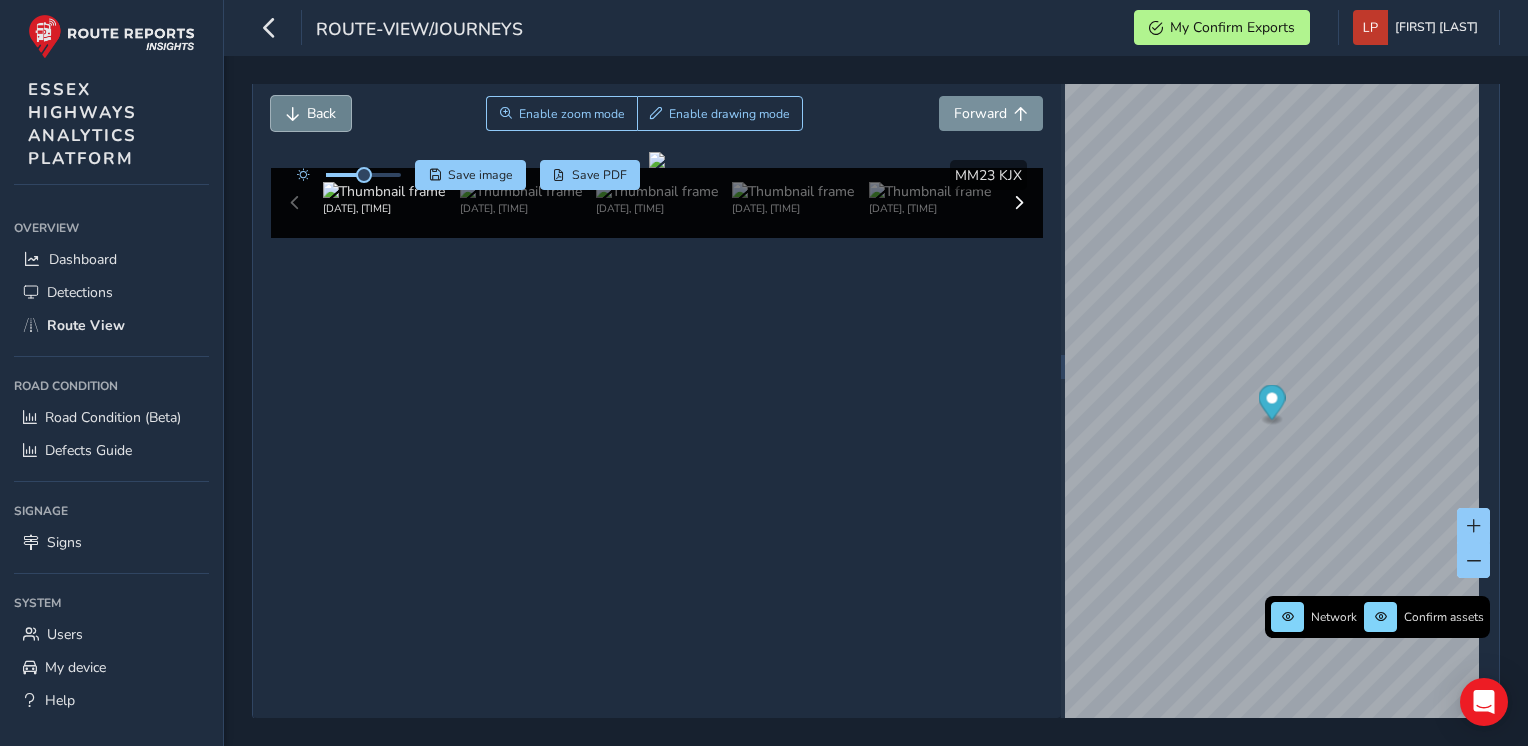 click on "Back" at bounding box center (321, 113) 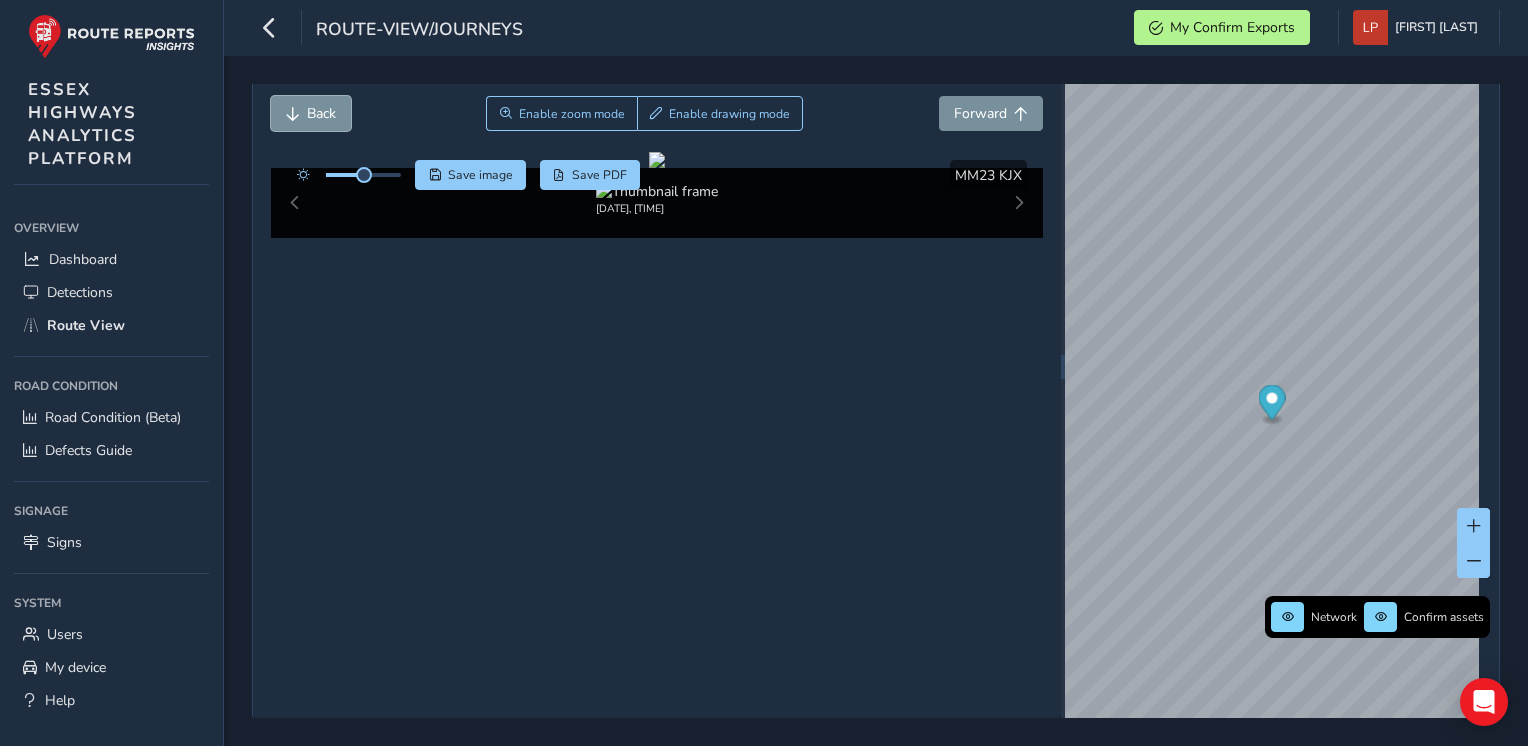 scroll, scrollTop: 0, scrollLeft: 0, axis: both 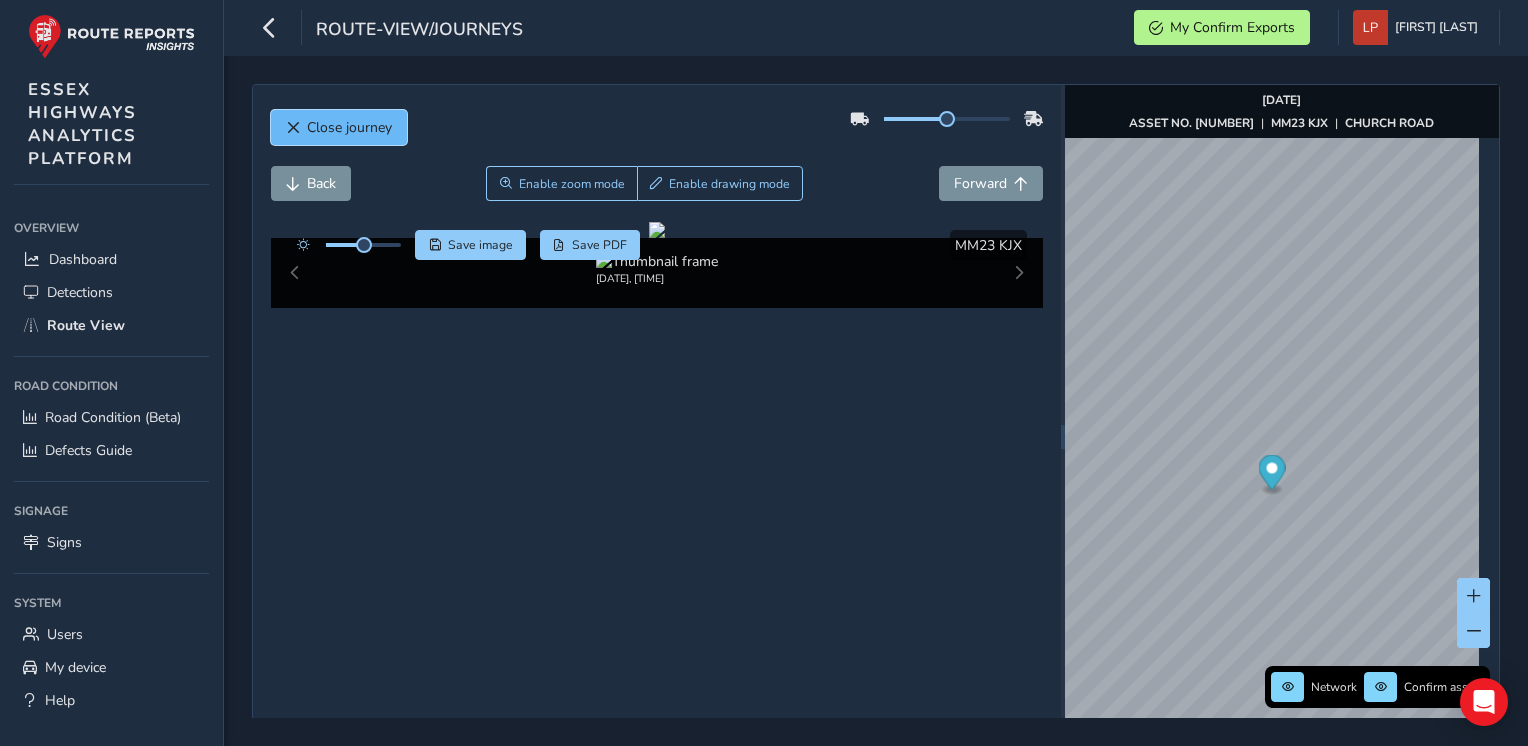 click on "Close journey" at bounding box center (349, 127) 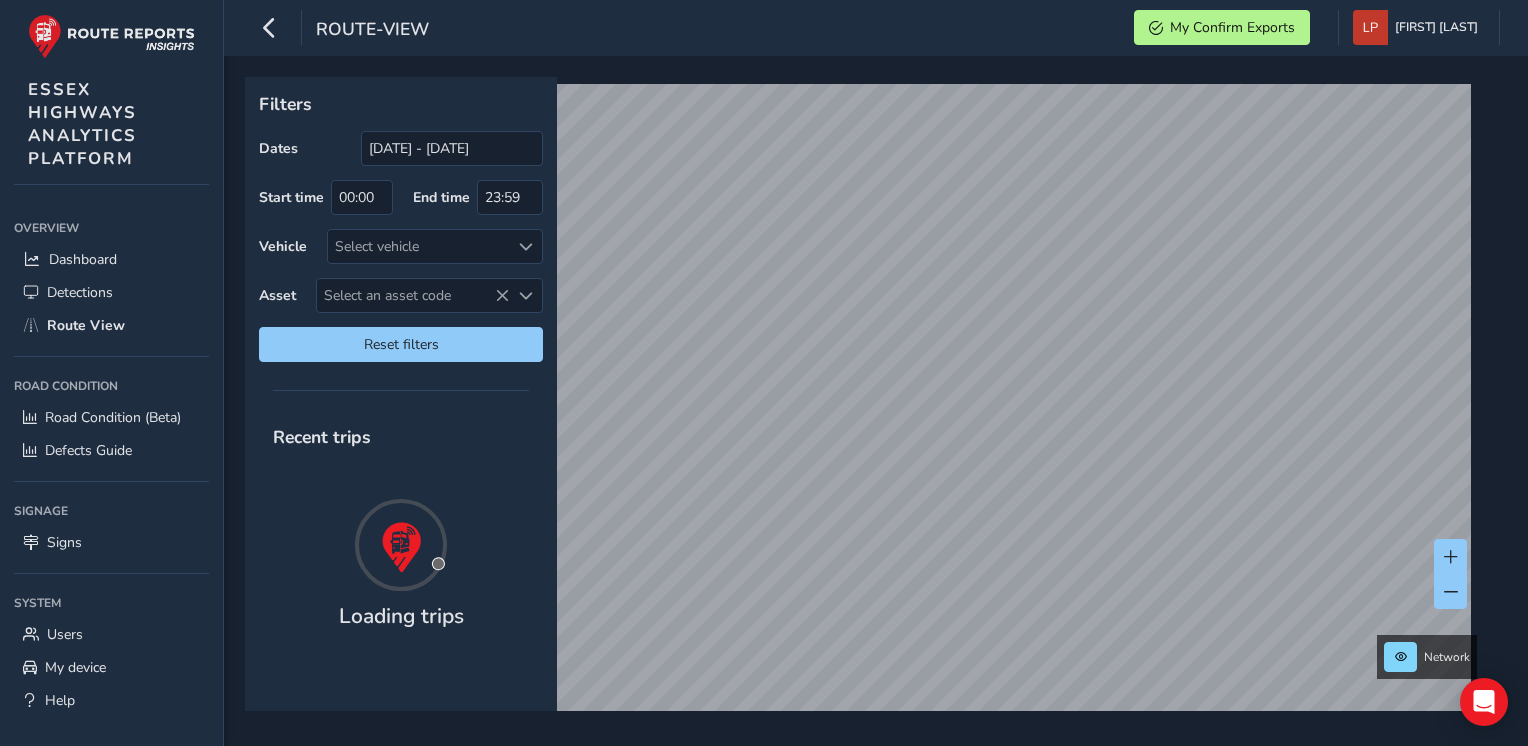 scroll, scrollTop: 0, scrollLeft: 0, axis: both 